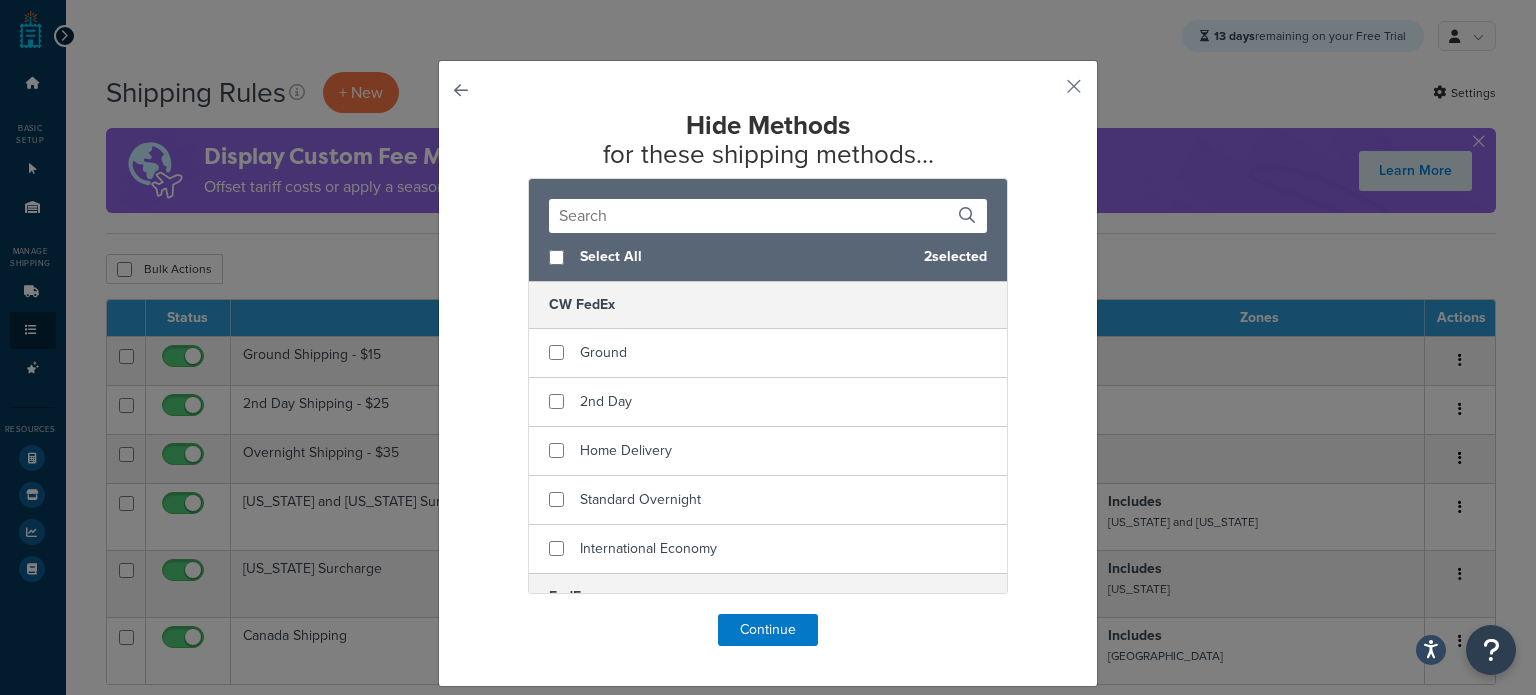 scroll, scrollTop: 0, scrollLeft: 0, axis: both 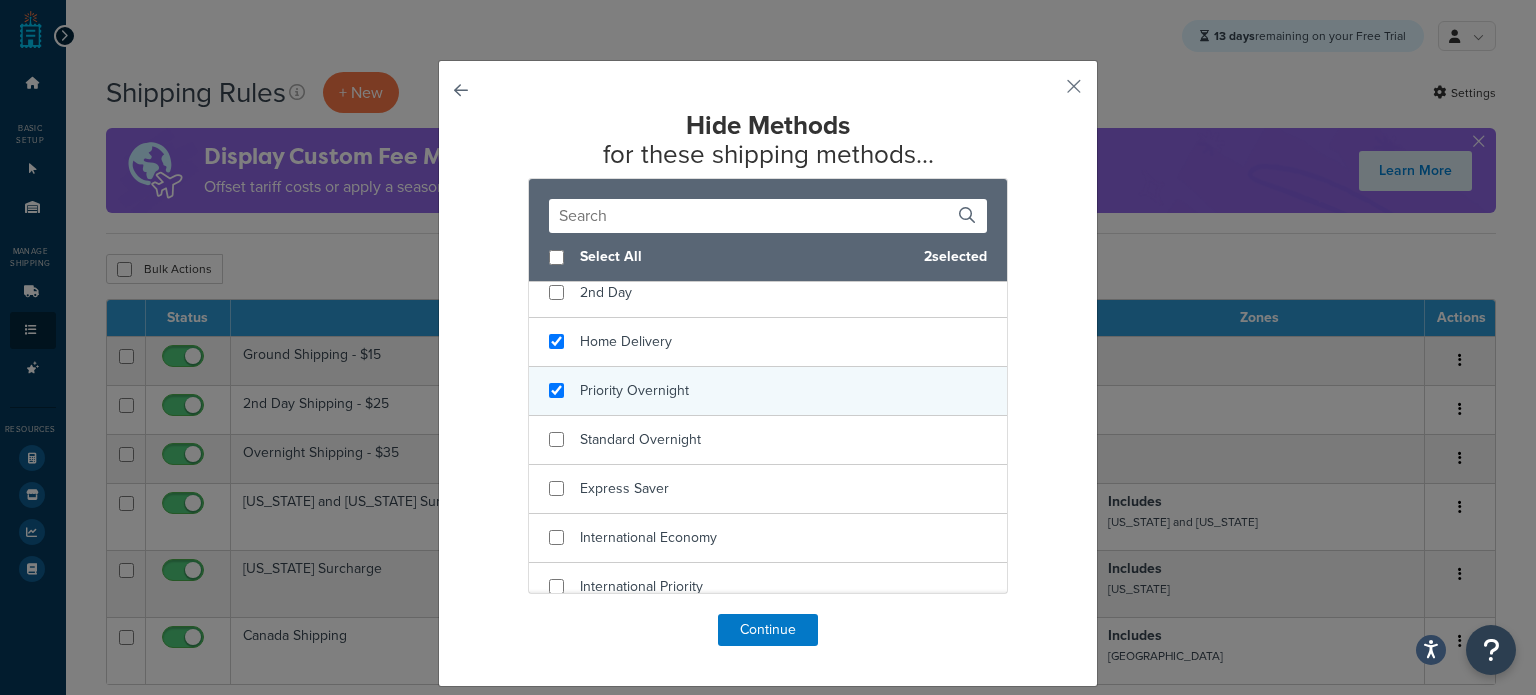 checkbox on "true" 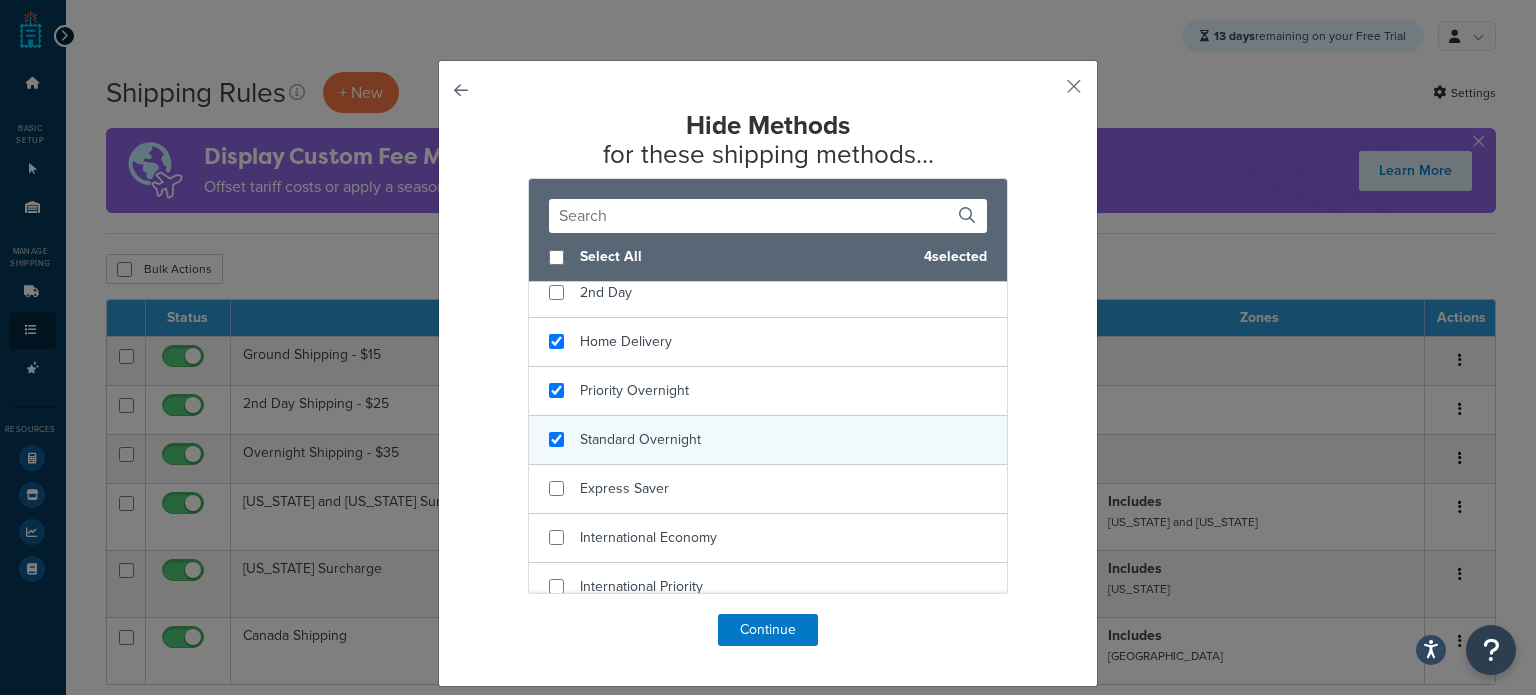 checkbox on "true" 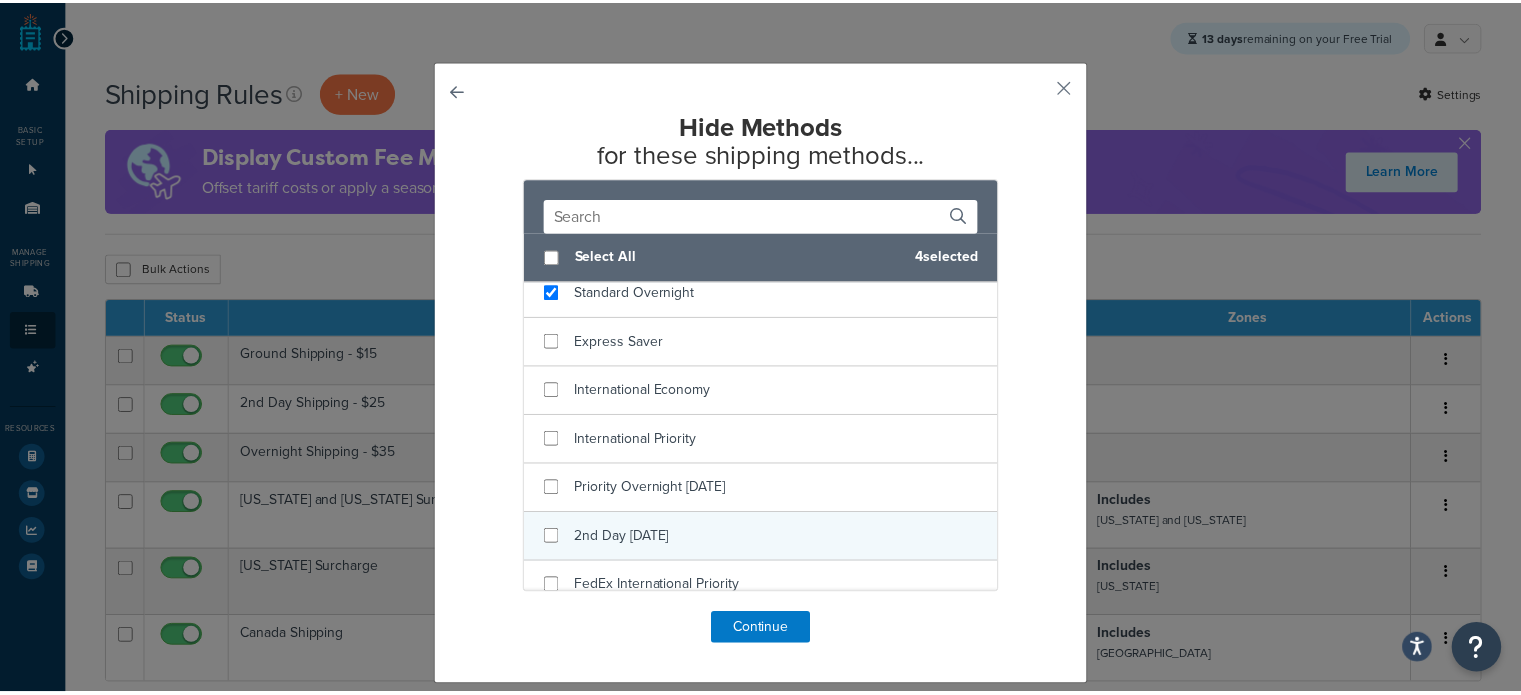 scroll, scrollTop: 561, scrollLeft: 0, axis: vertical 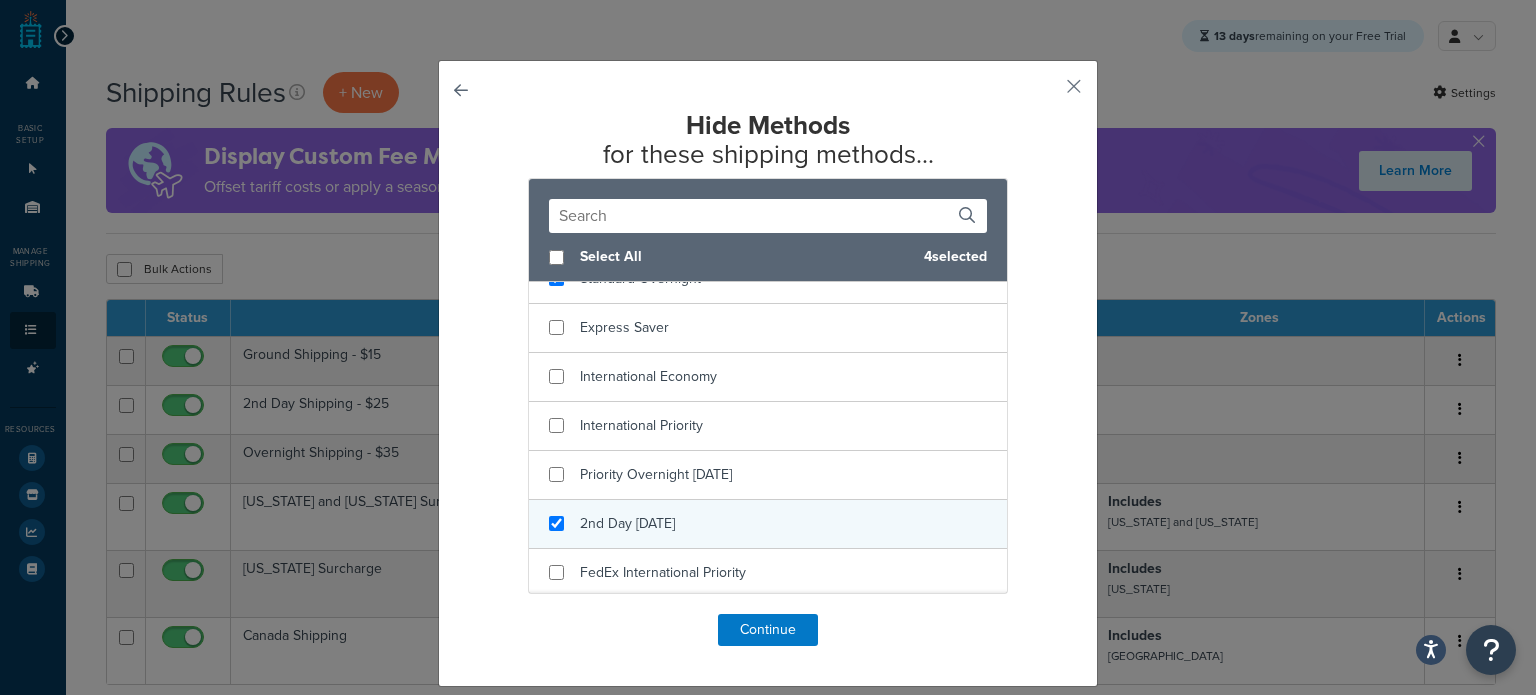 checkbox on "true" 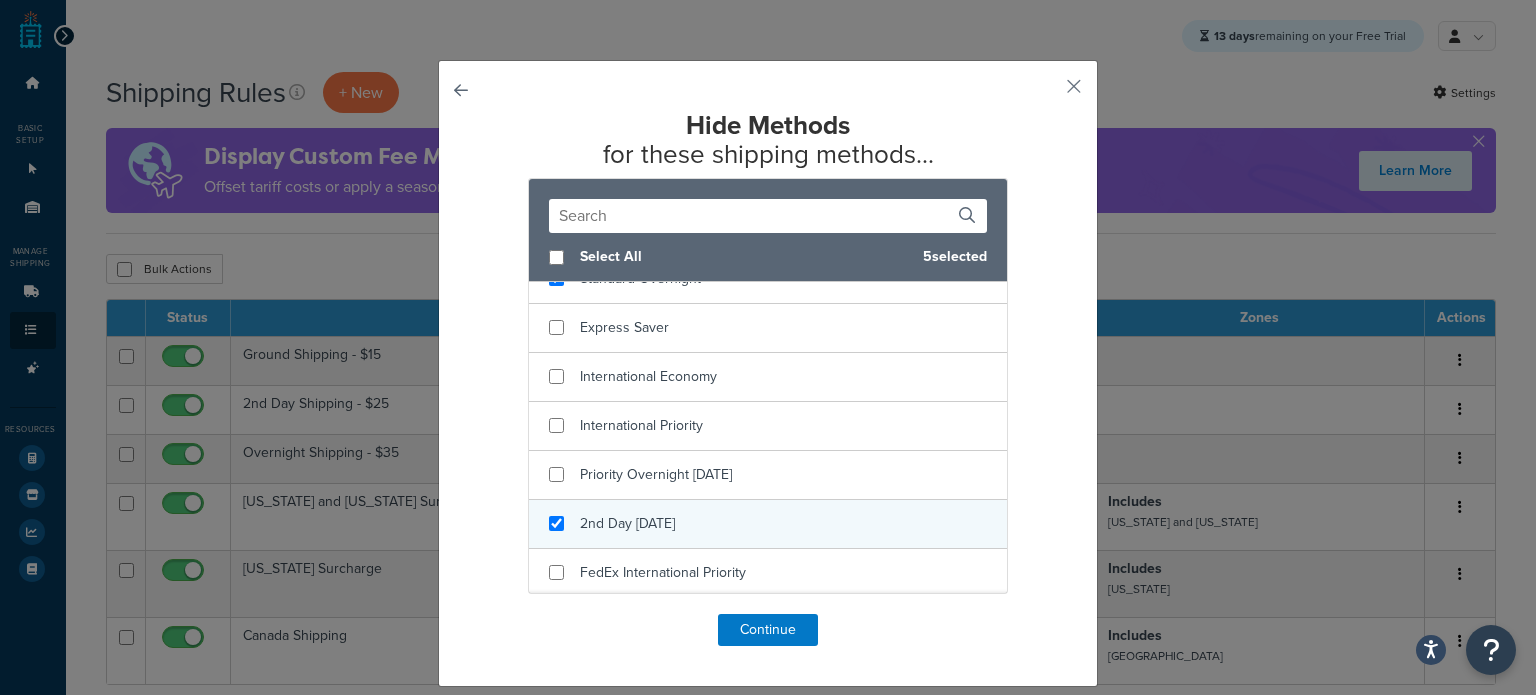 click on "2nd Day Saturday" at bounding box center (768, 524) 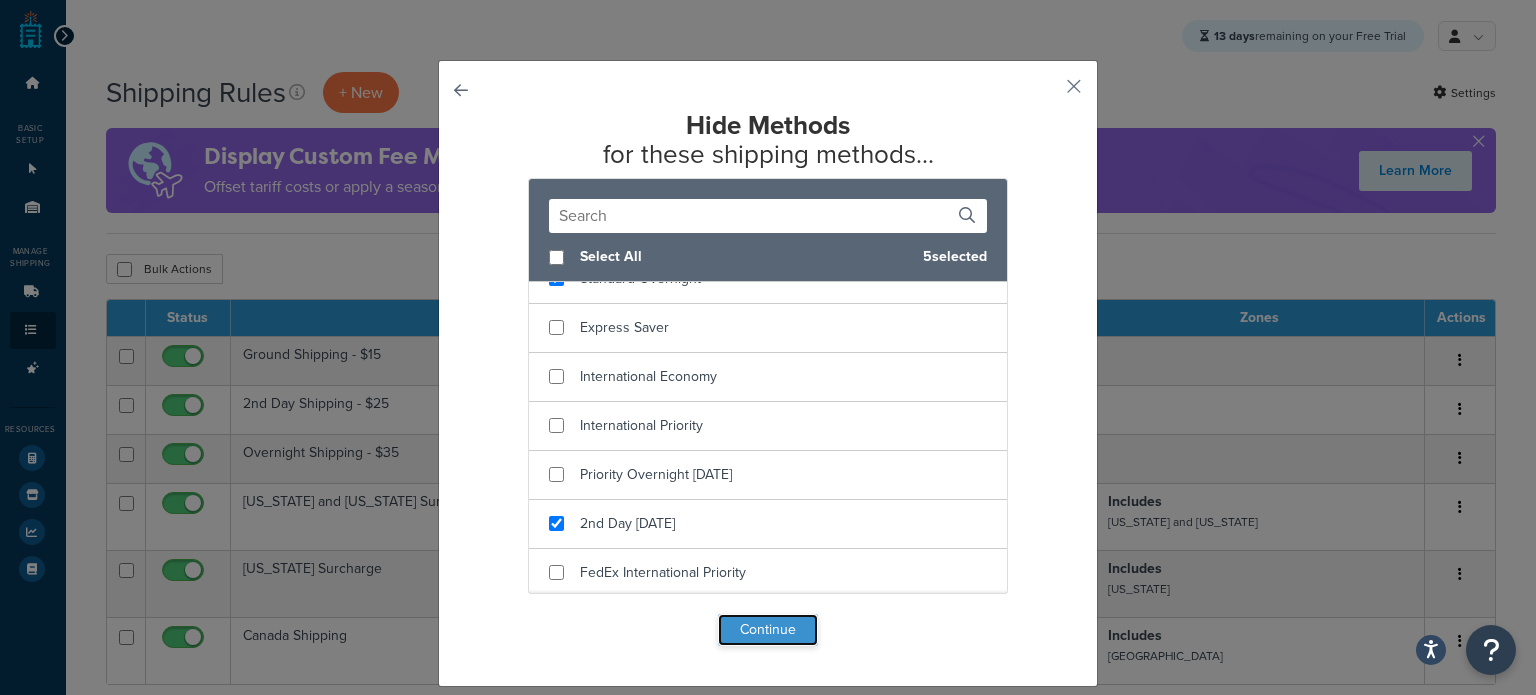 click on "Continue" at bounding box center [768, 630] 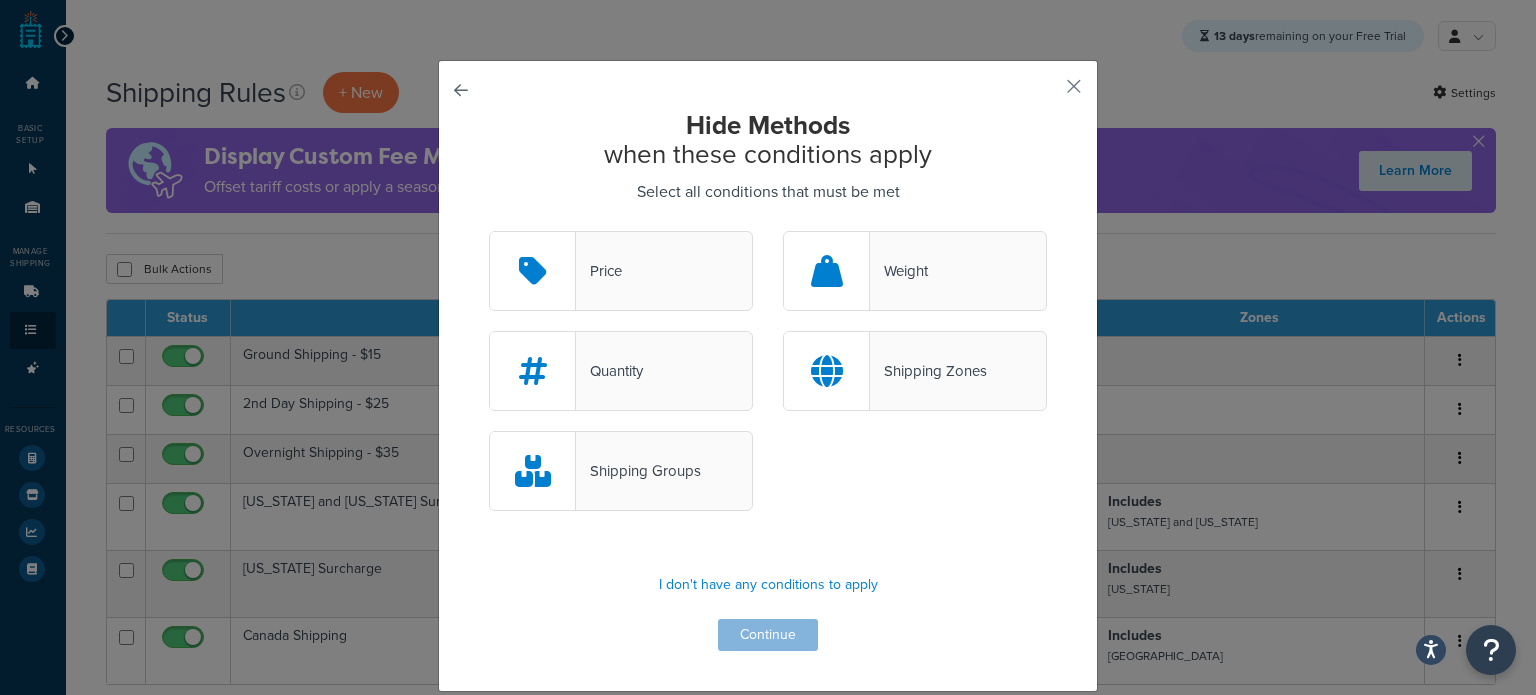 click on "Shipping Zones" at bounding box center [928, 371] 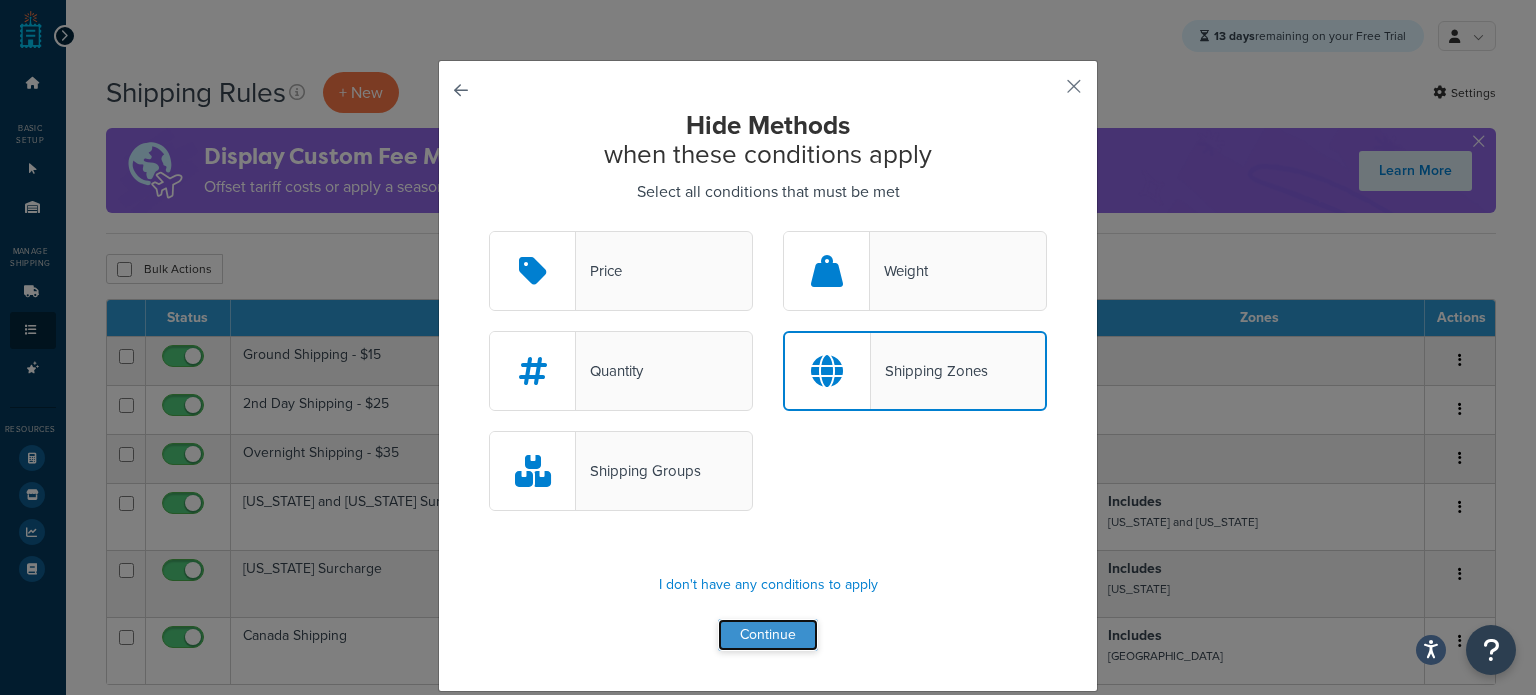click on "Continue" at bounding box center (768, 635) 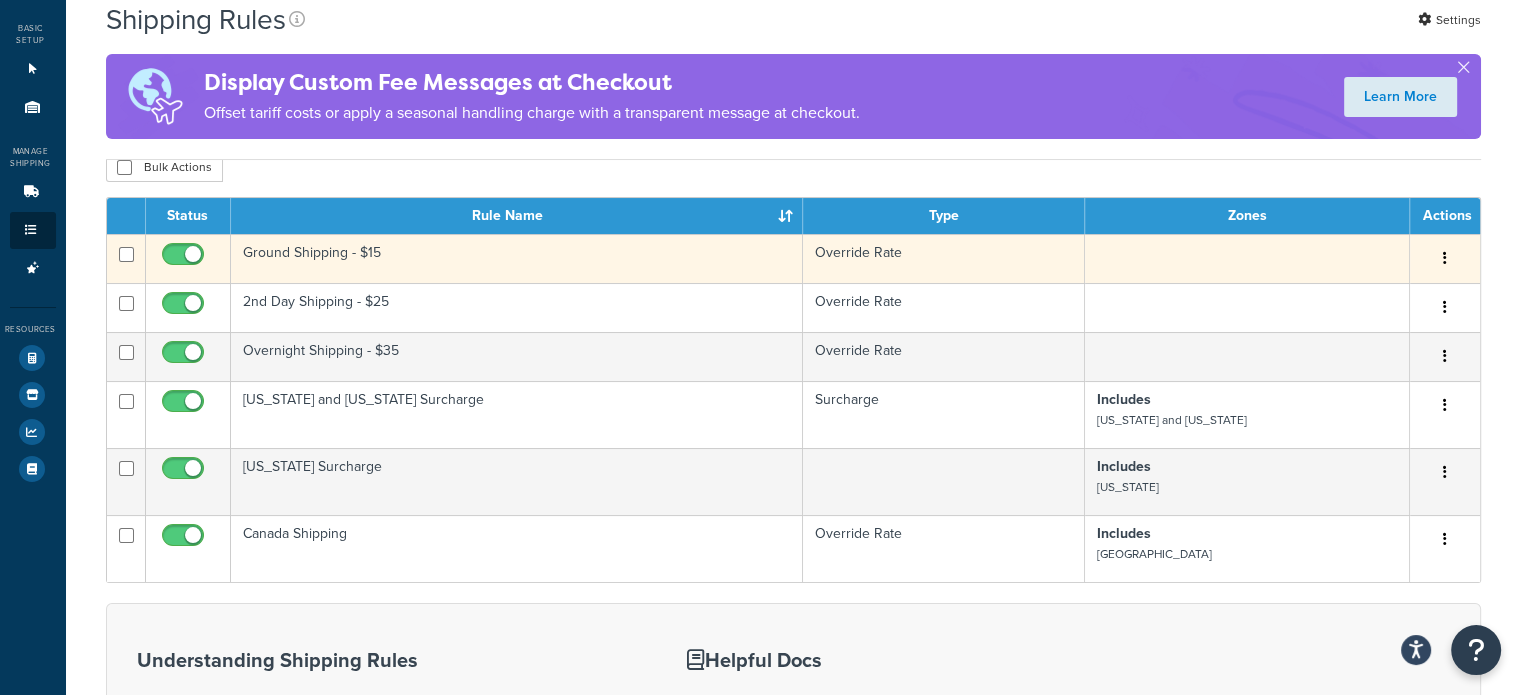 scroll, scrollTop: 0, scrollLeft: 0, axis: both 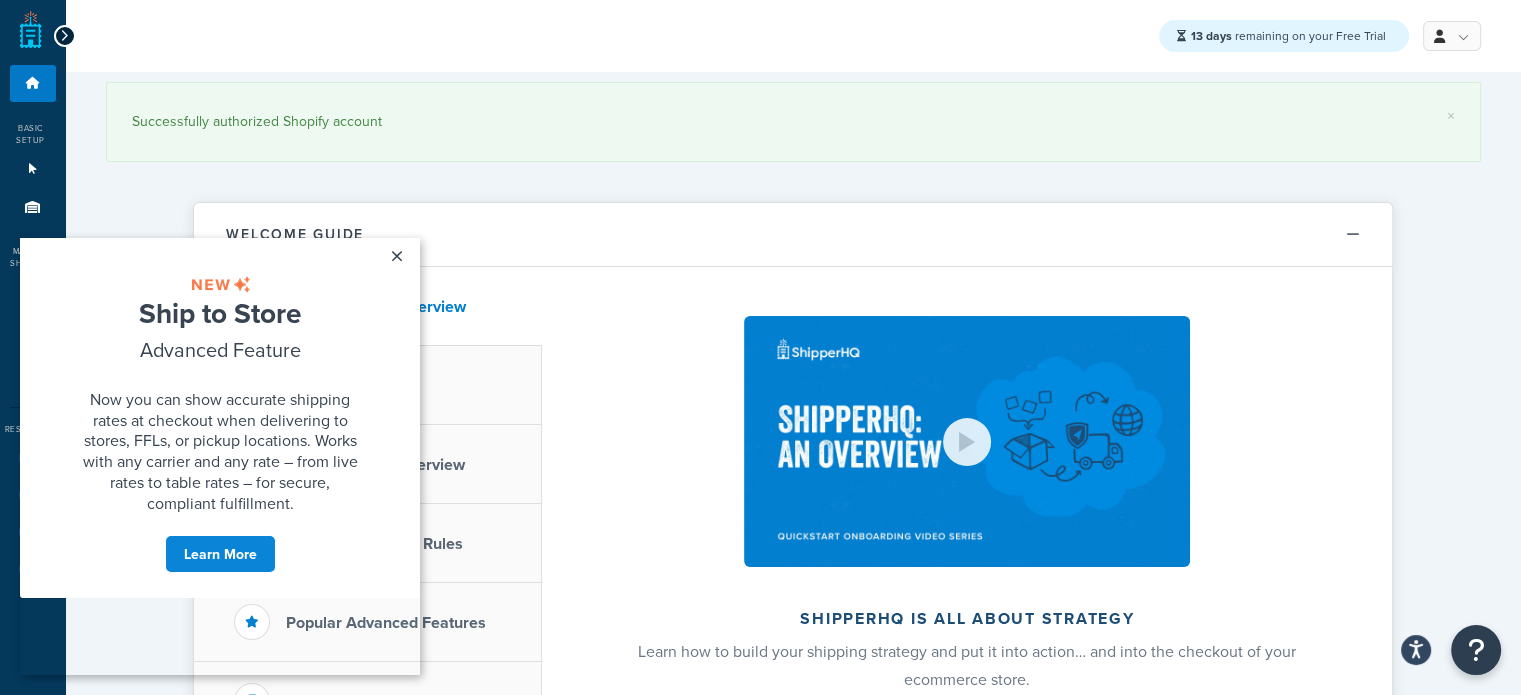 click on "13 days   remaining on your Free Trial       My Profile   Billing   Global Settings   Contact Us   Logout" at bounding box center [793, 36] 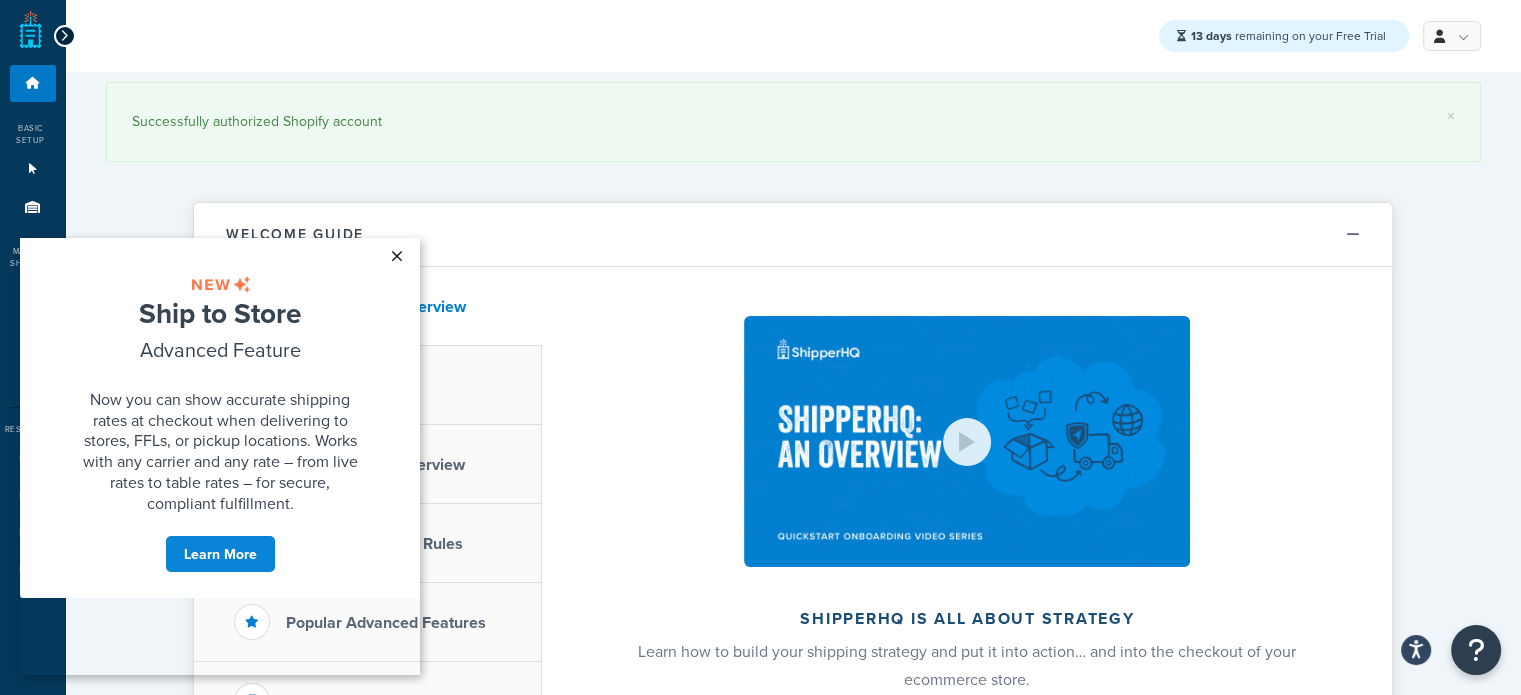 click on "×" at bounding box center (396, 256) 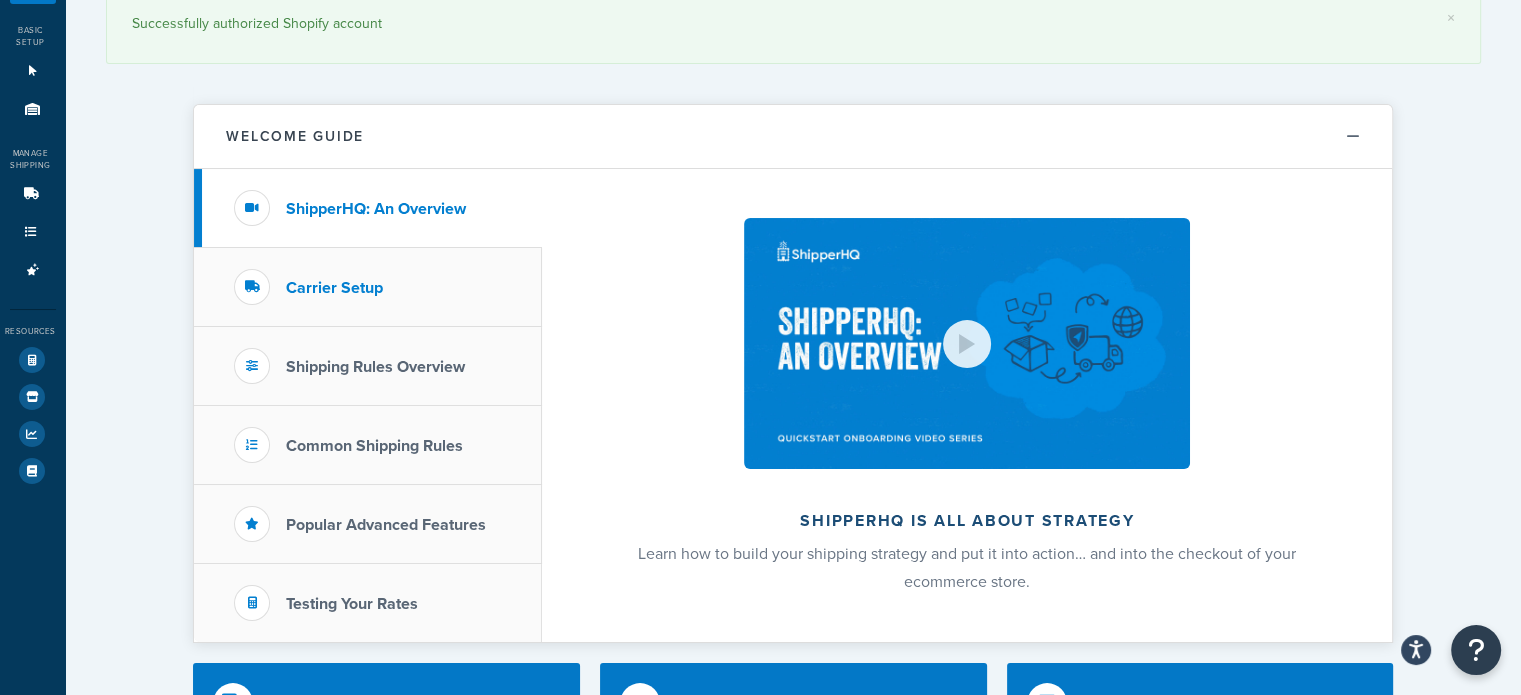 scroll, scrollTop: 0, scrollLeft: 0, axis: both 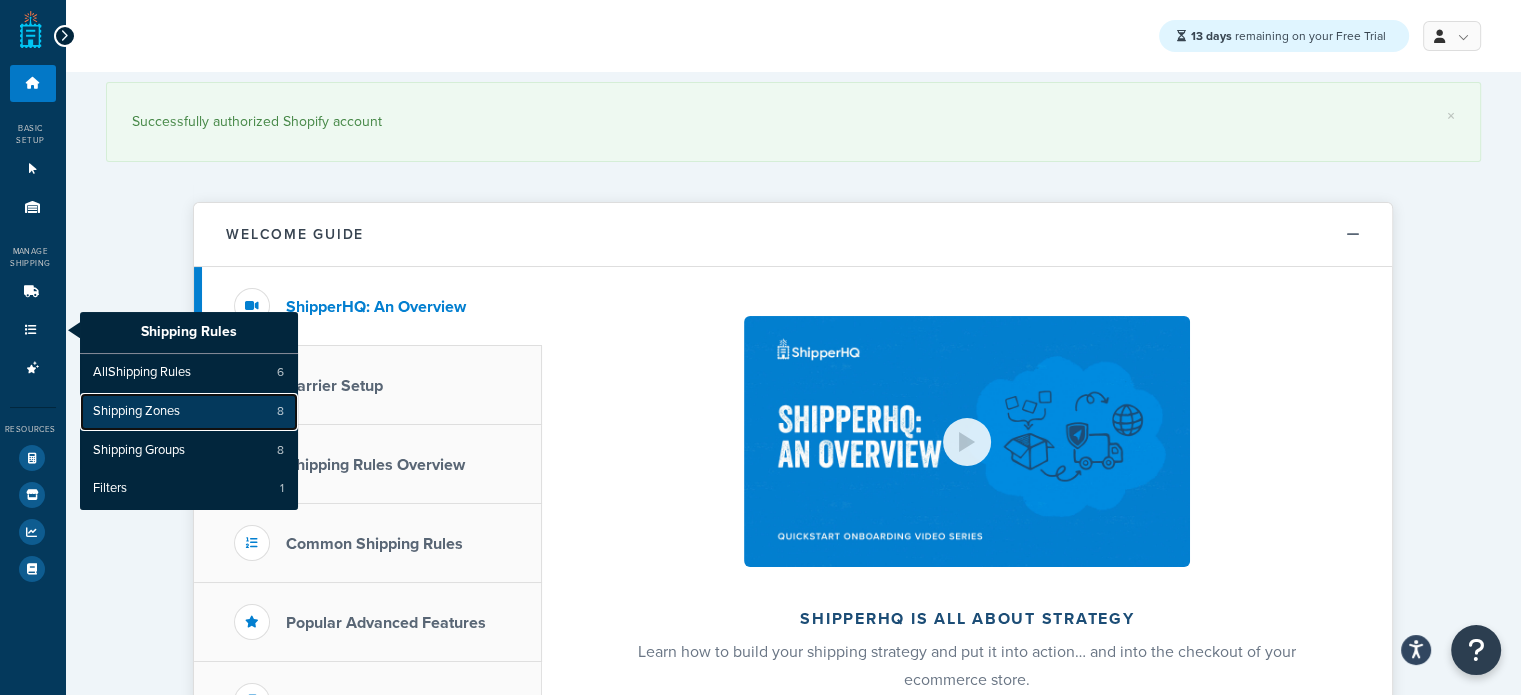 click on "Shipping Zones" at bounding box center (136, 412) 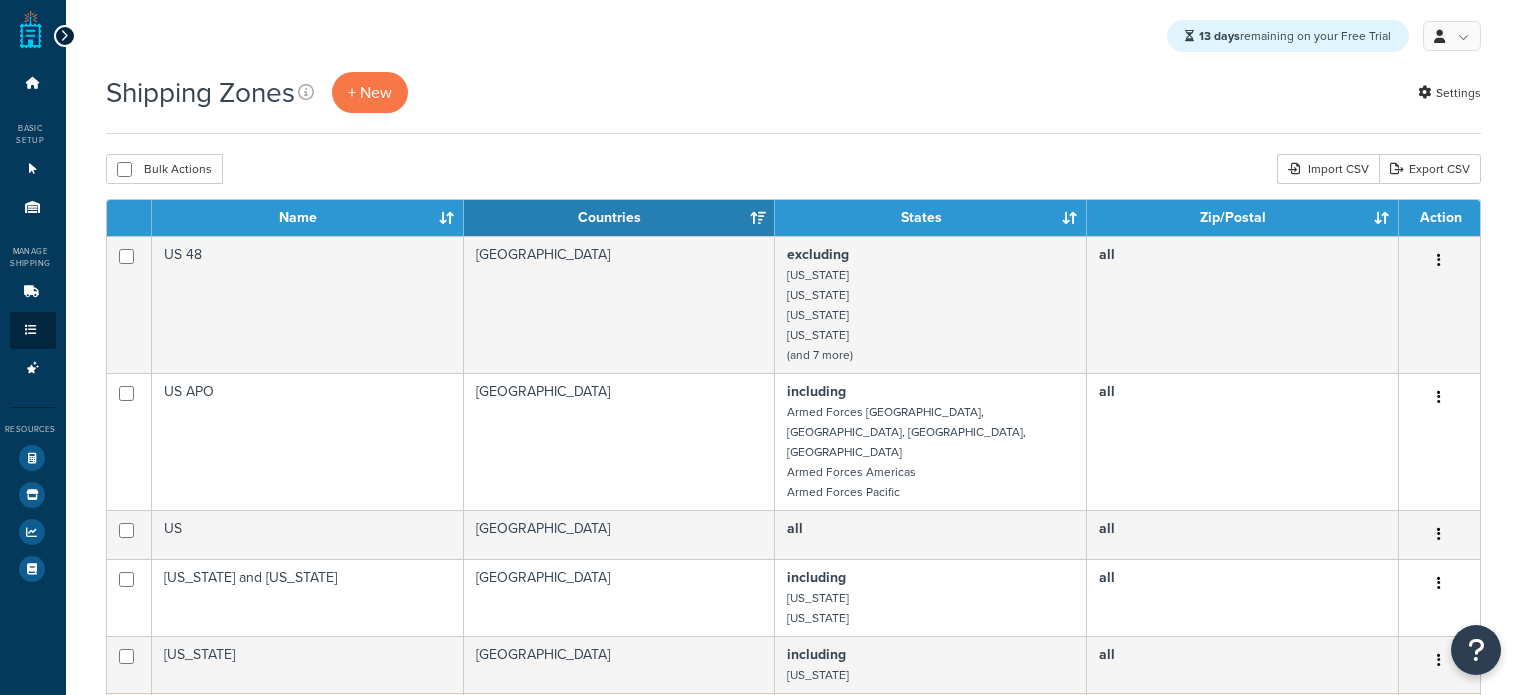 scroll, scrollTop: 0, scrollLeft: 0, axis: both 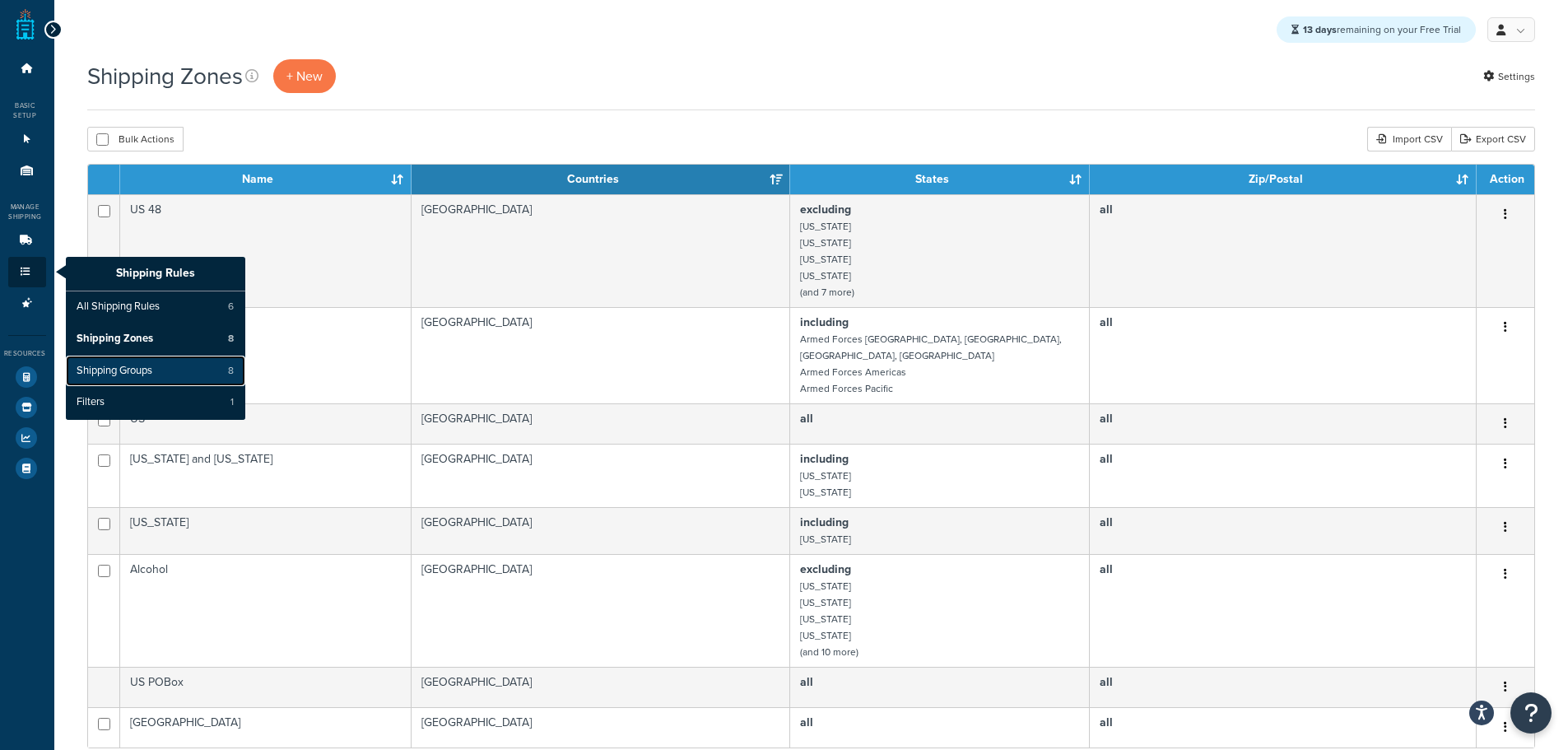 drag, startPoint x: 145, startPoint y: 364, endPoint x: 164, endPoint y: 366, distance: 19.104973 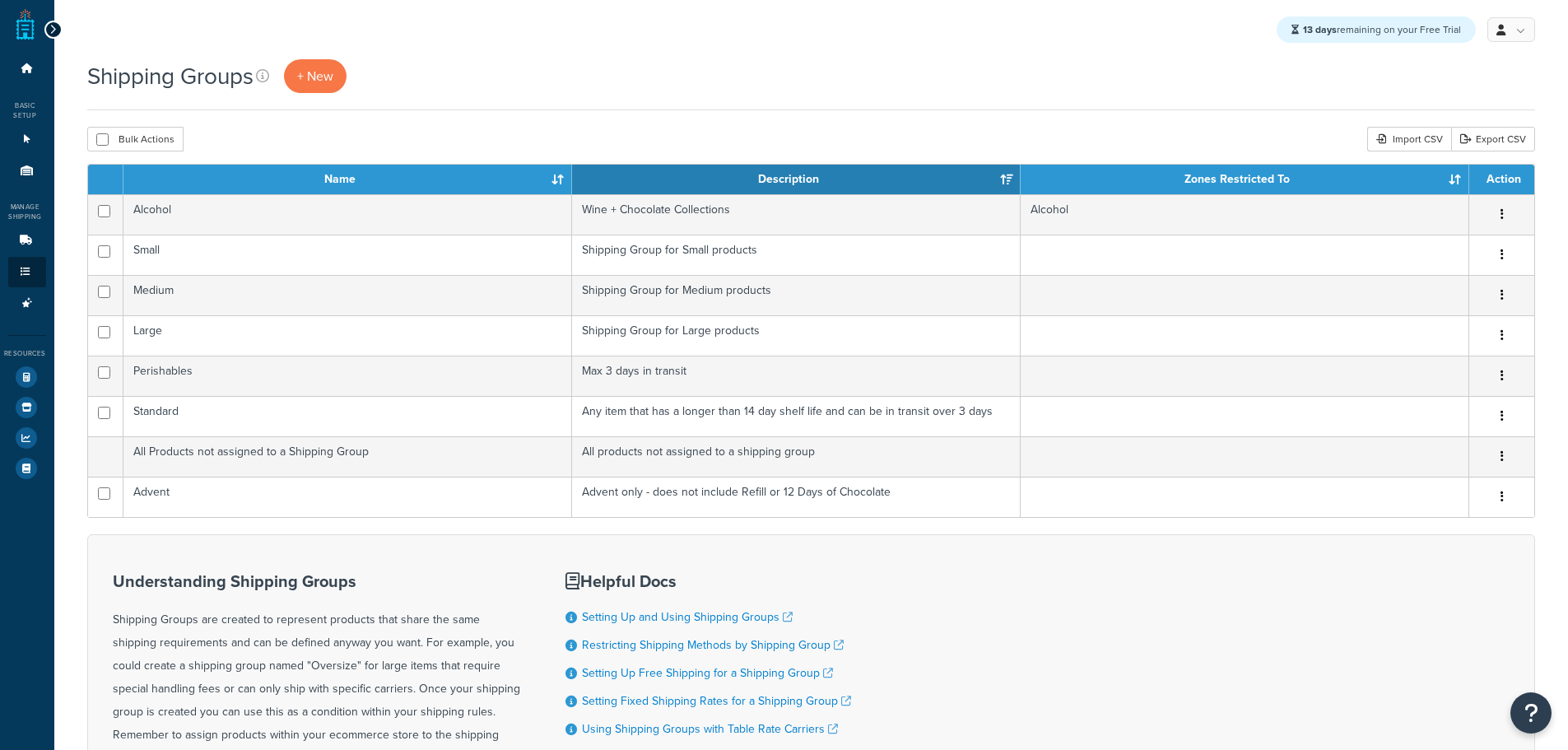 scroll, scrollTop: 0, scrollLeft: 0, axis: both 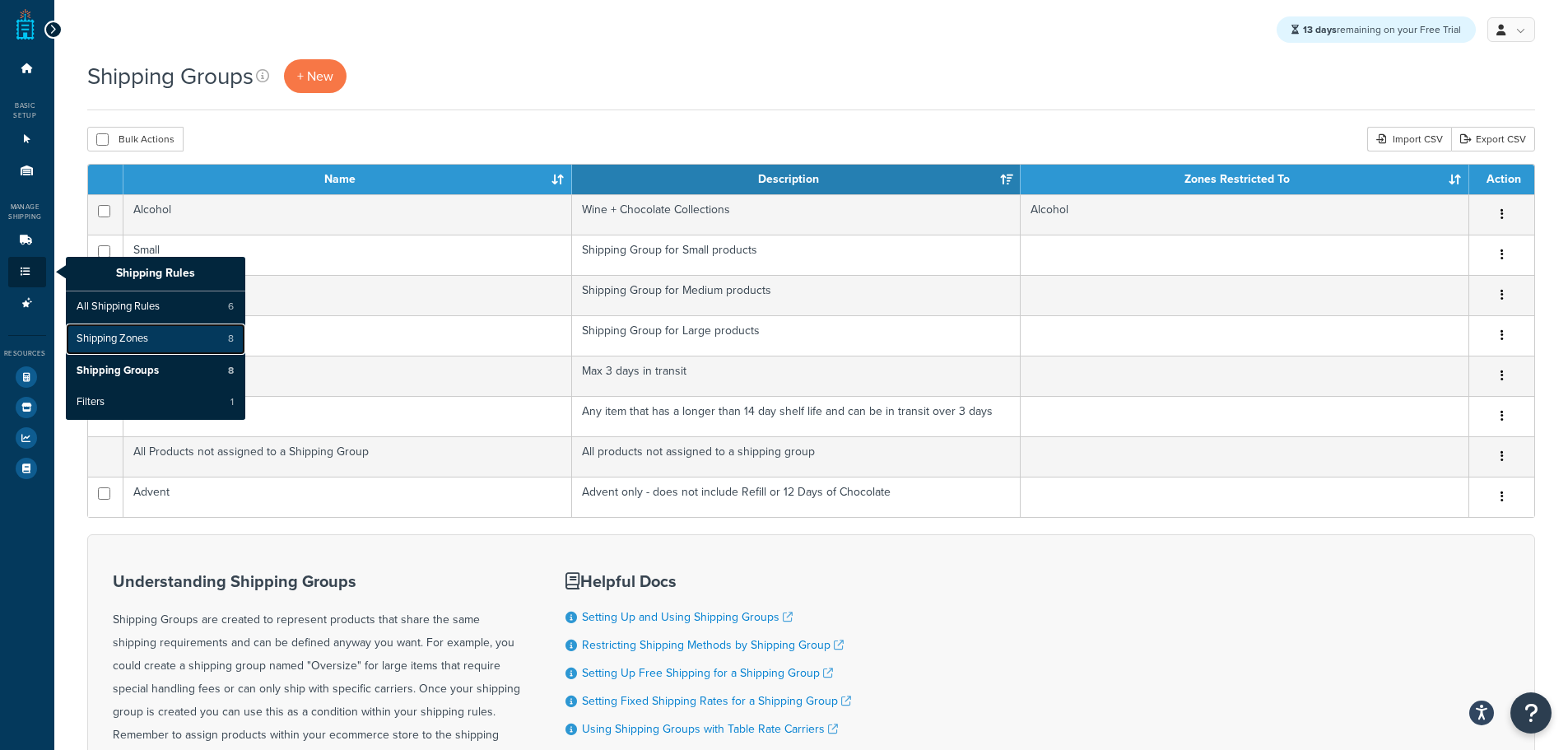 click on "Shipping Zones" at bounding box center (112, 339) 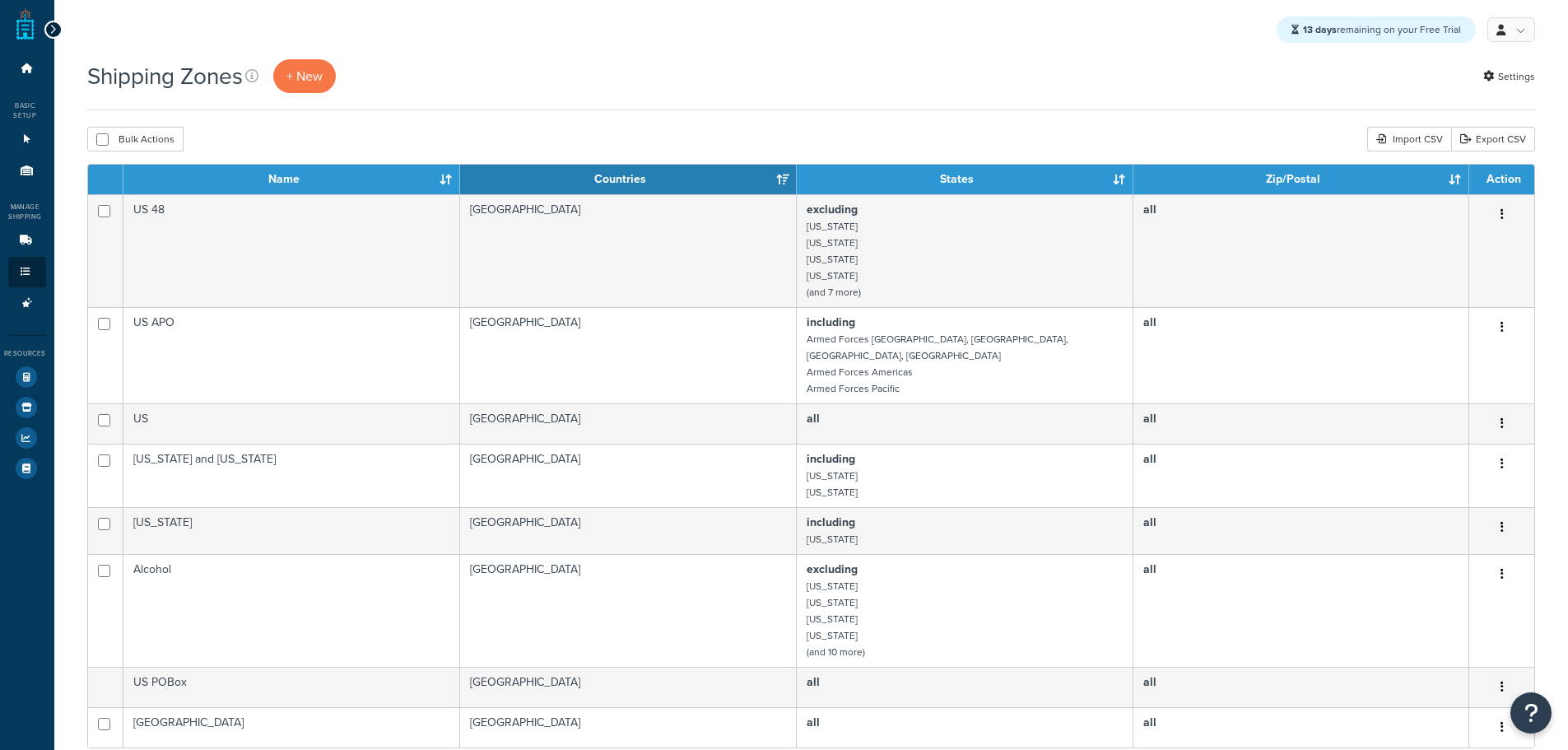 scroll, scrollTop: 0, scrollLeft: 0, axis: both 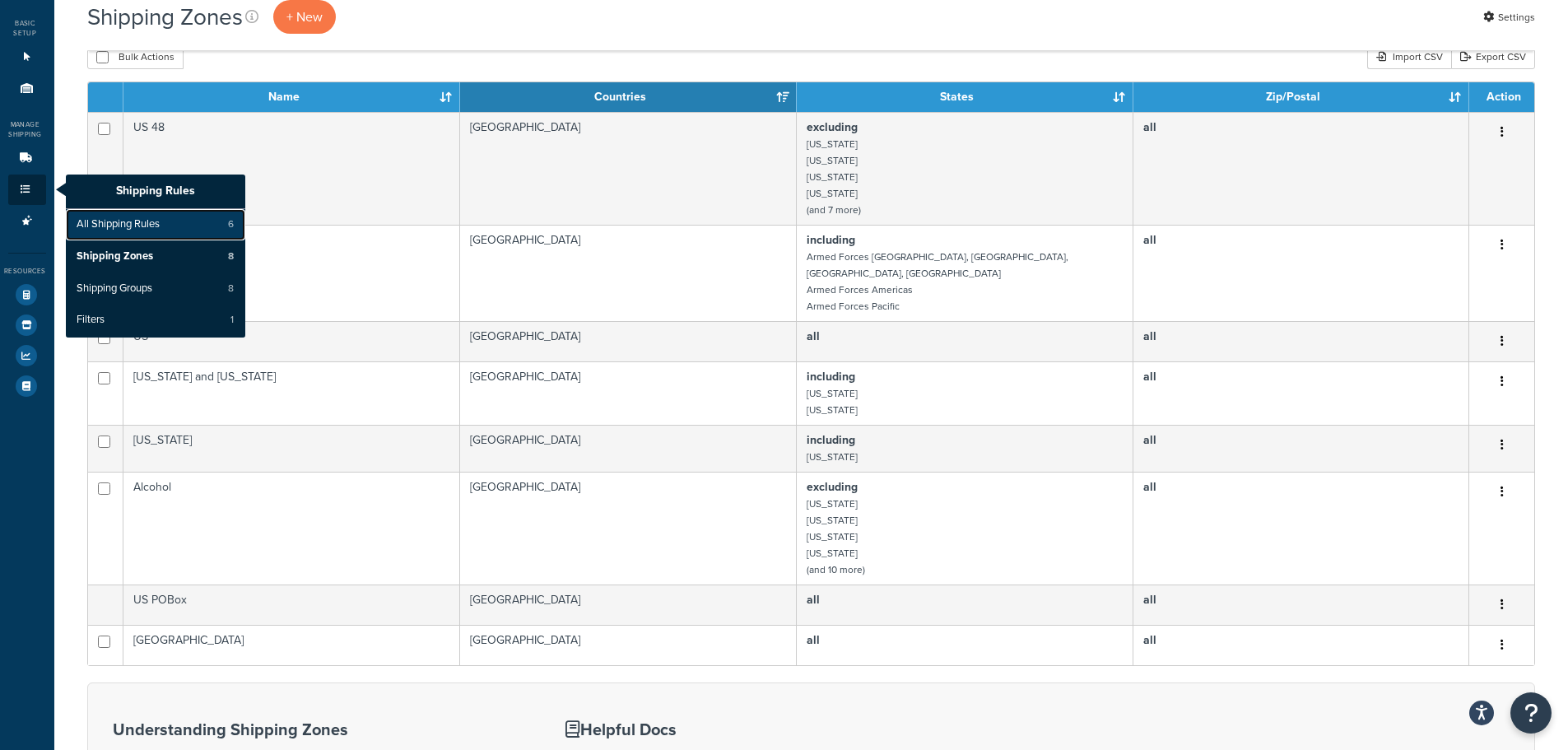 click on "All Shipping Rules" at bounding box center (118, 225) 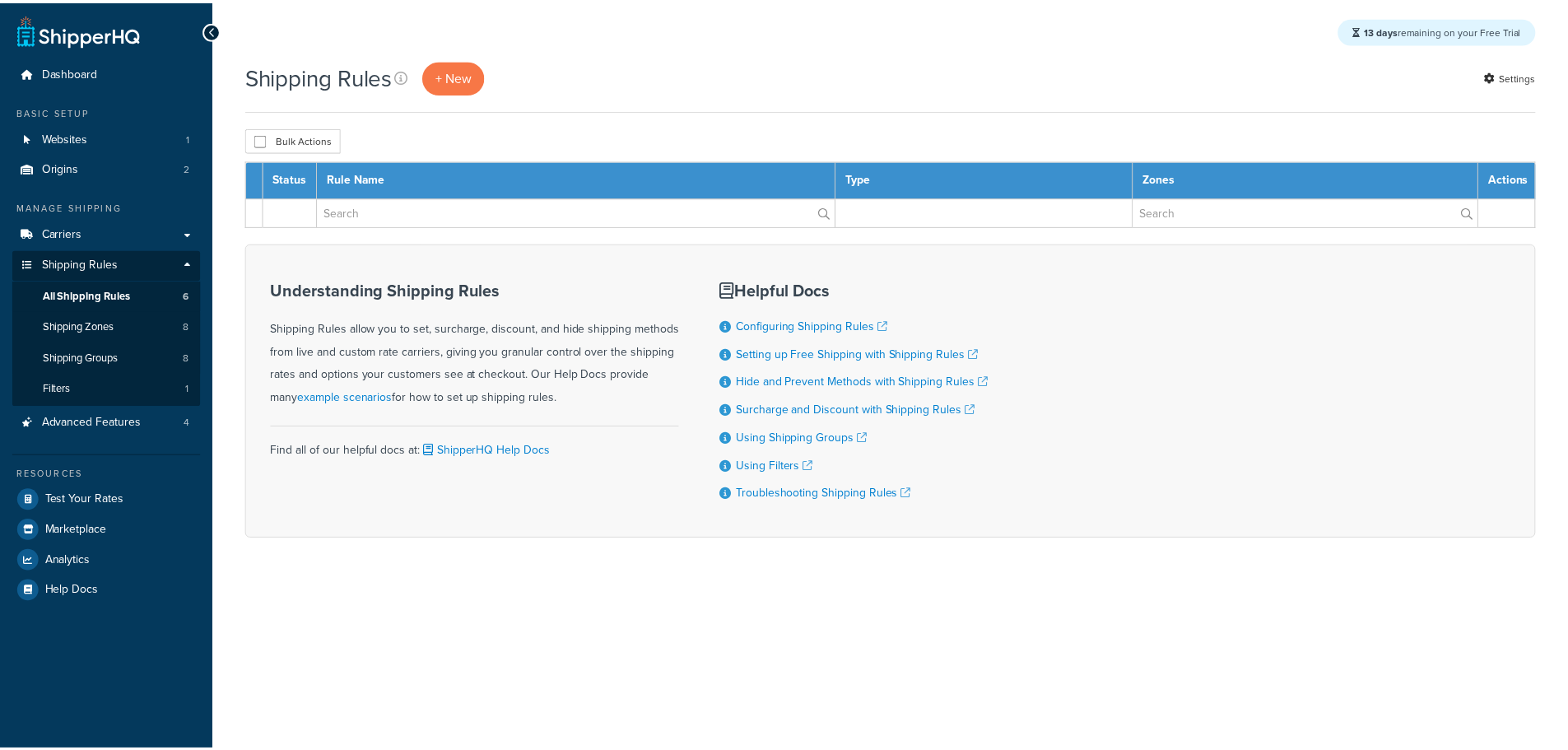 scroll, scrollTop: 0, scrollLeft: 0, axis: both 